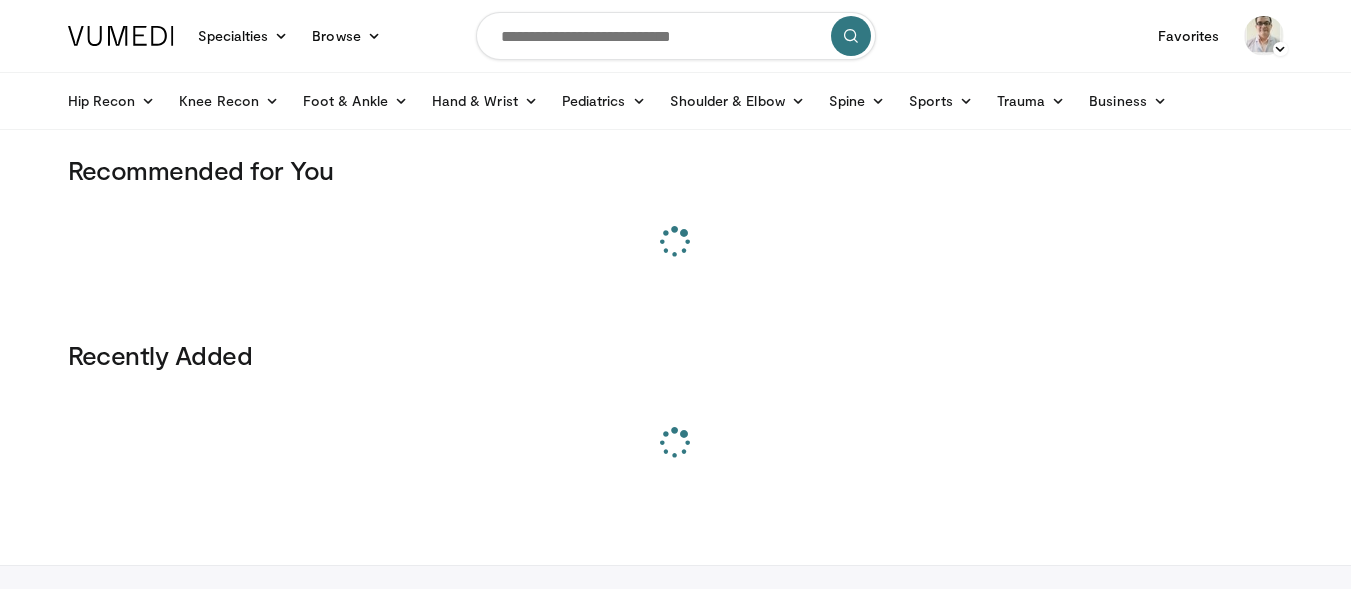 scroll, scrollTop: 0, scrollLeft: 0, axis: both 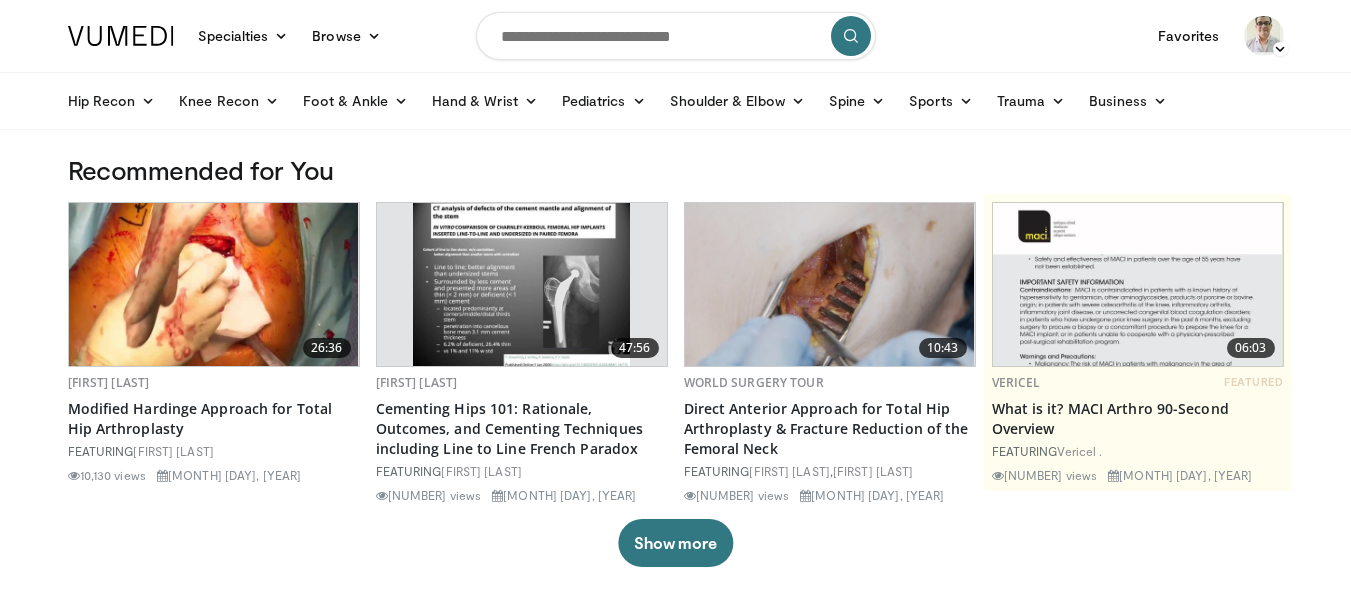 click at bounding box center (676, 36) 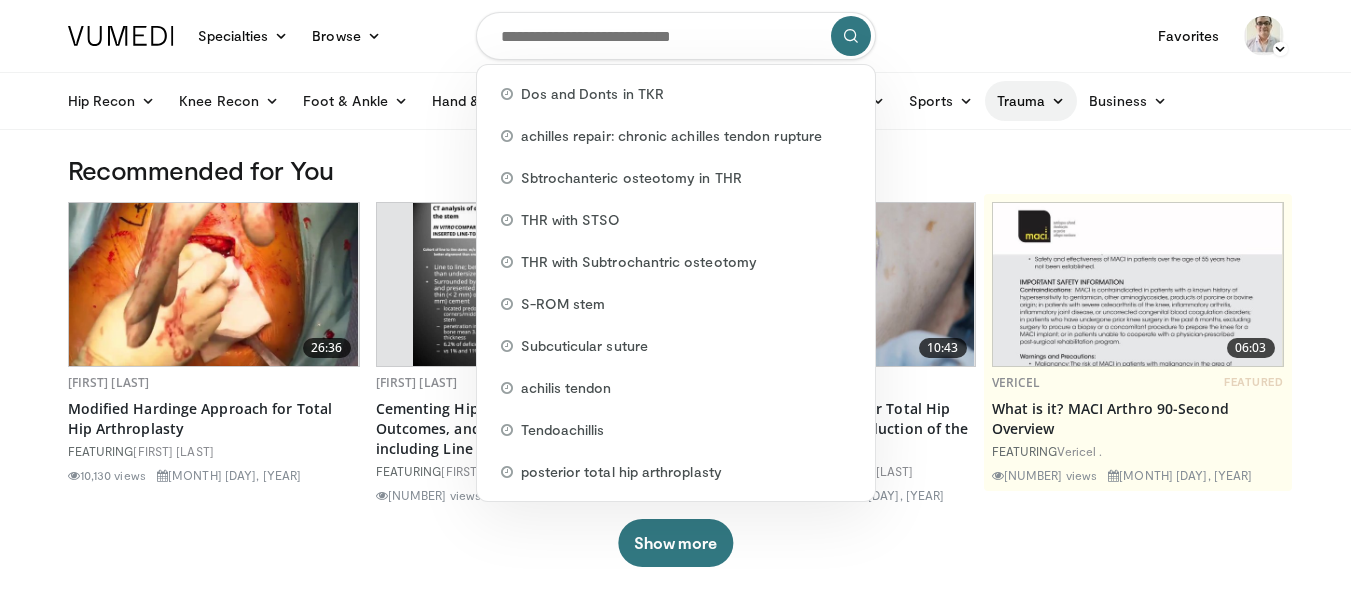 click on "Trauma" at bounding box center [1031, 101] 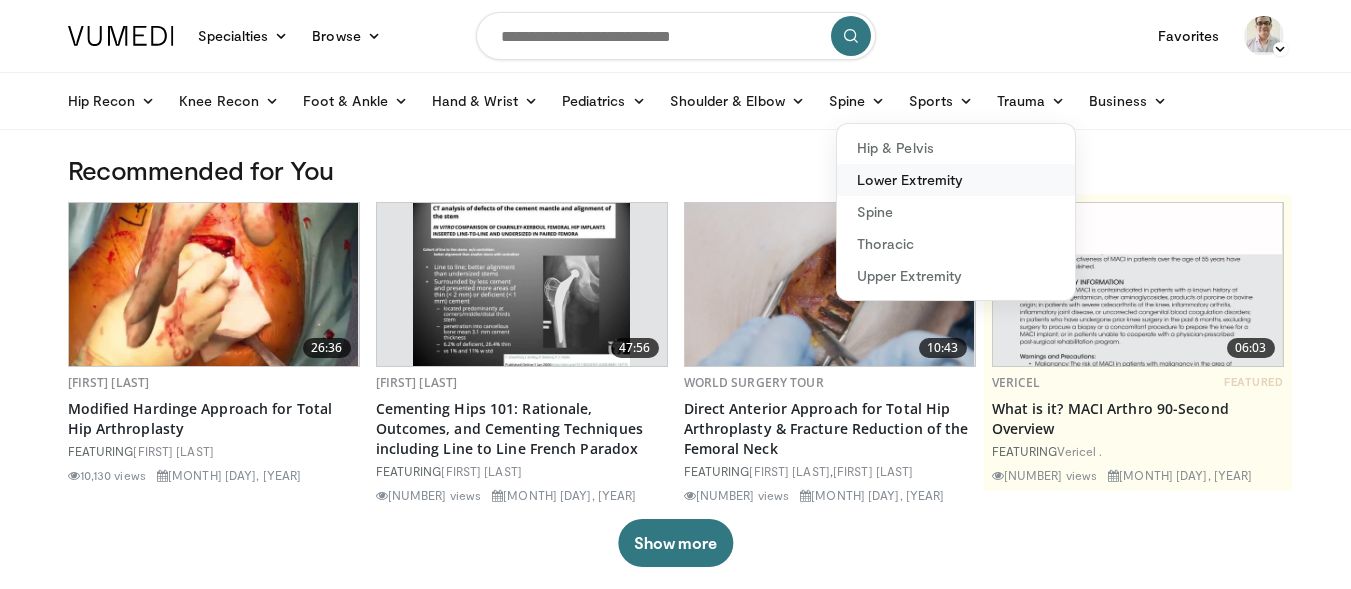 click on "Lower Extremity" at bounding box center [956, 180] 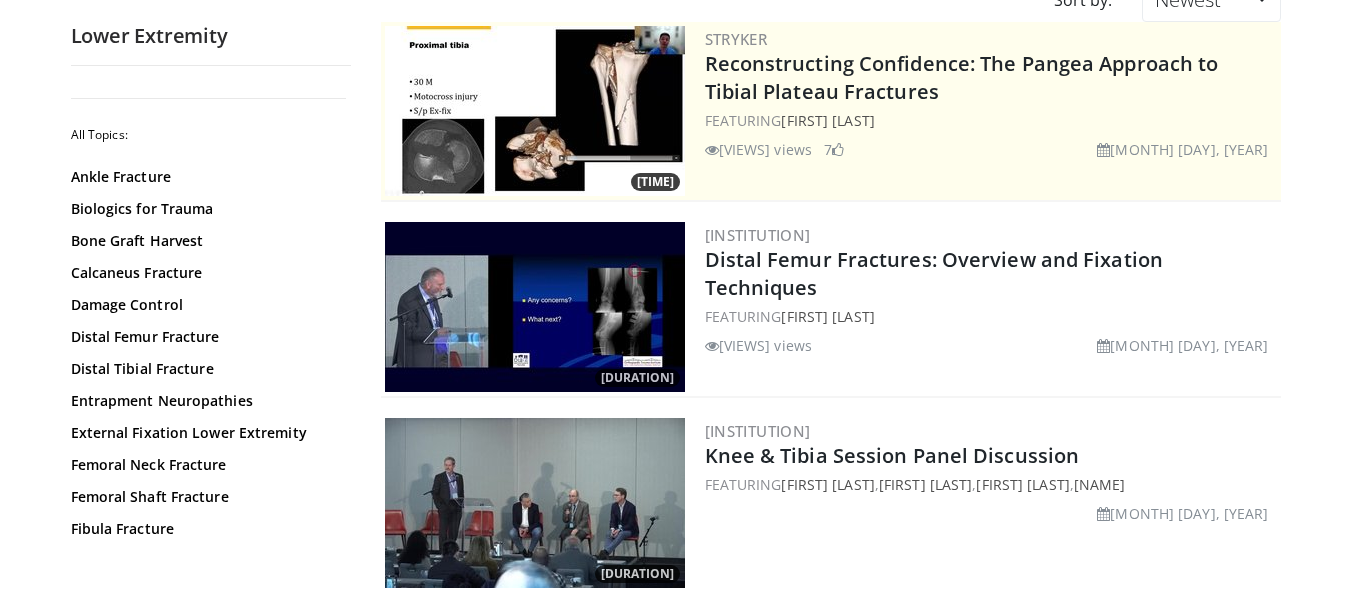 scroll, scrollTop: 100, scrollLeft: 0, axis: vertical 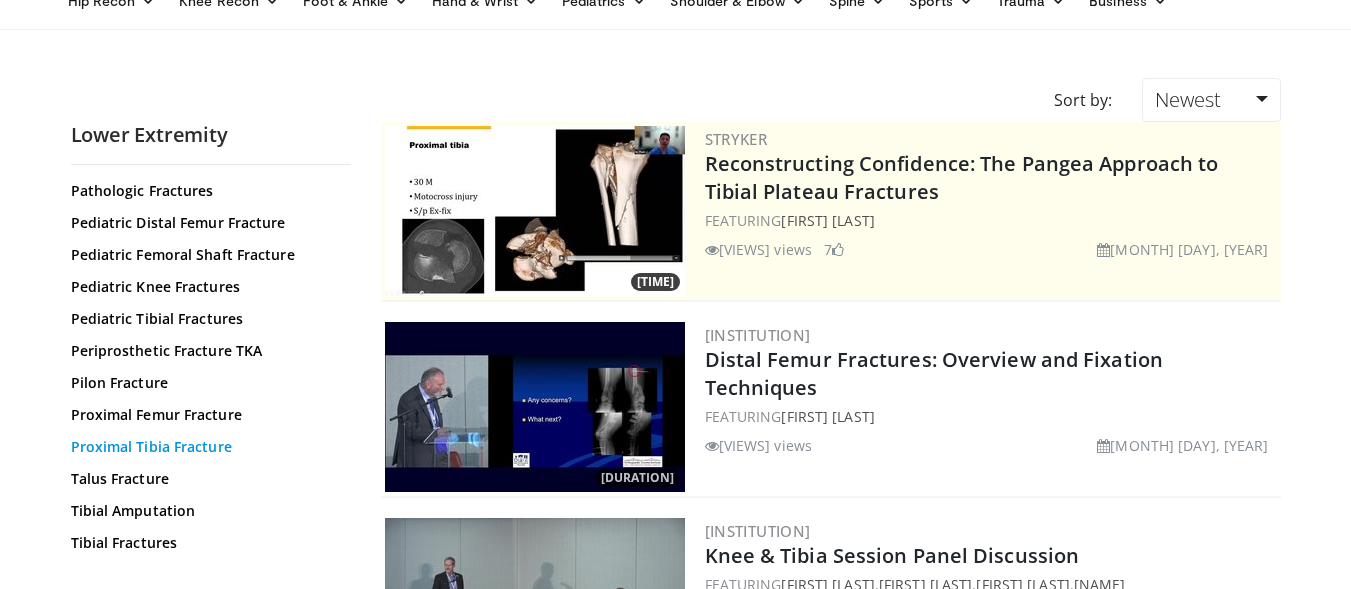 click on "Proximal Tibia Fracture" at bounding box center (206, 447) 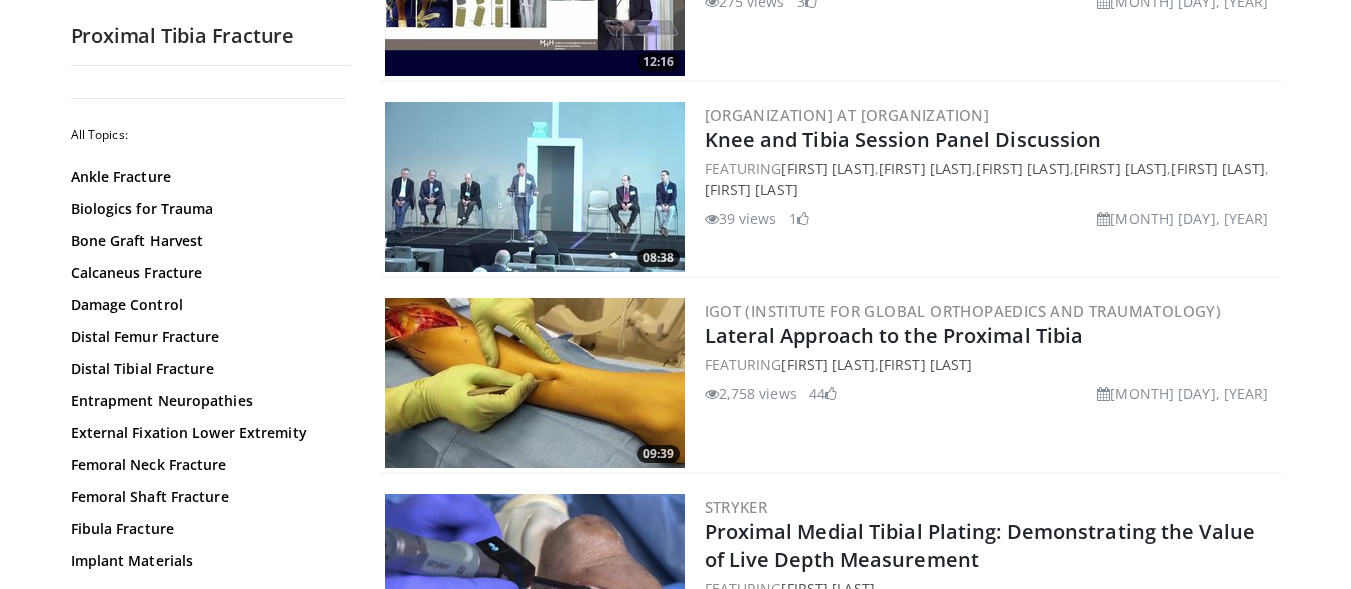 scroll, scrollTop: 1400, scrollLeft: 0, axis: vertical 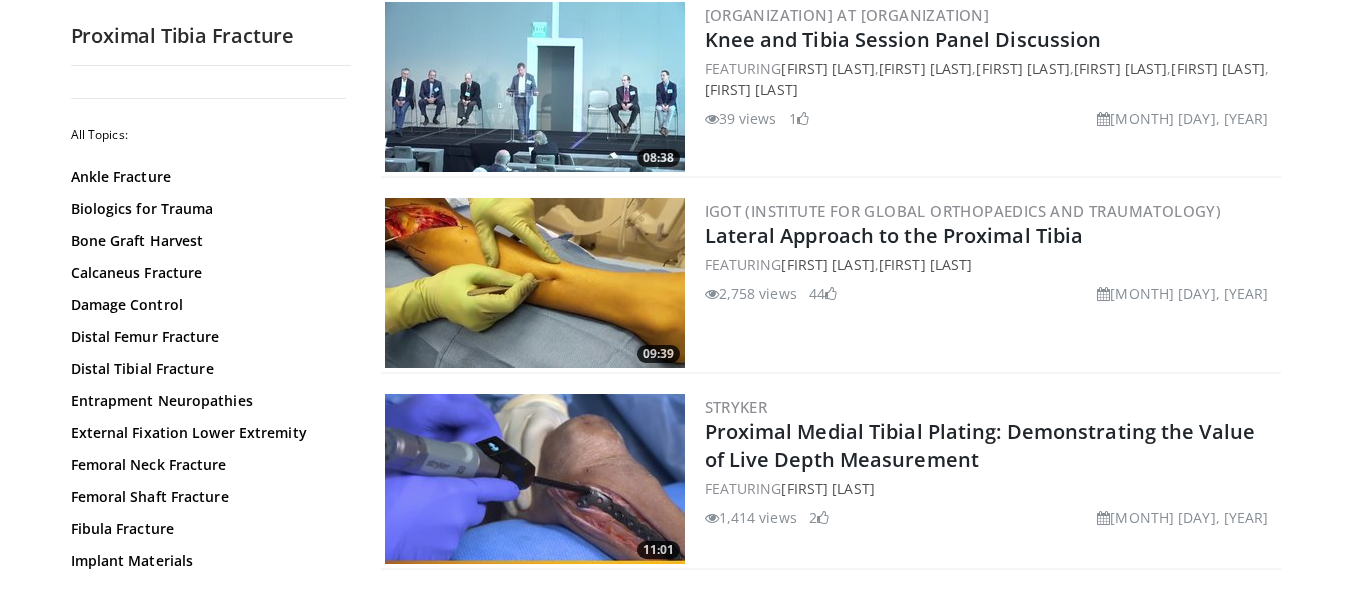 click at bounding box center (535, 283) 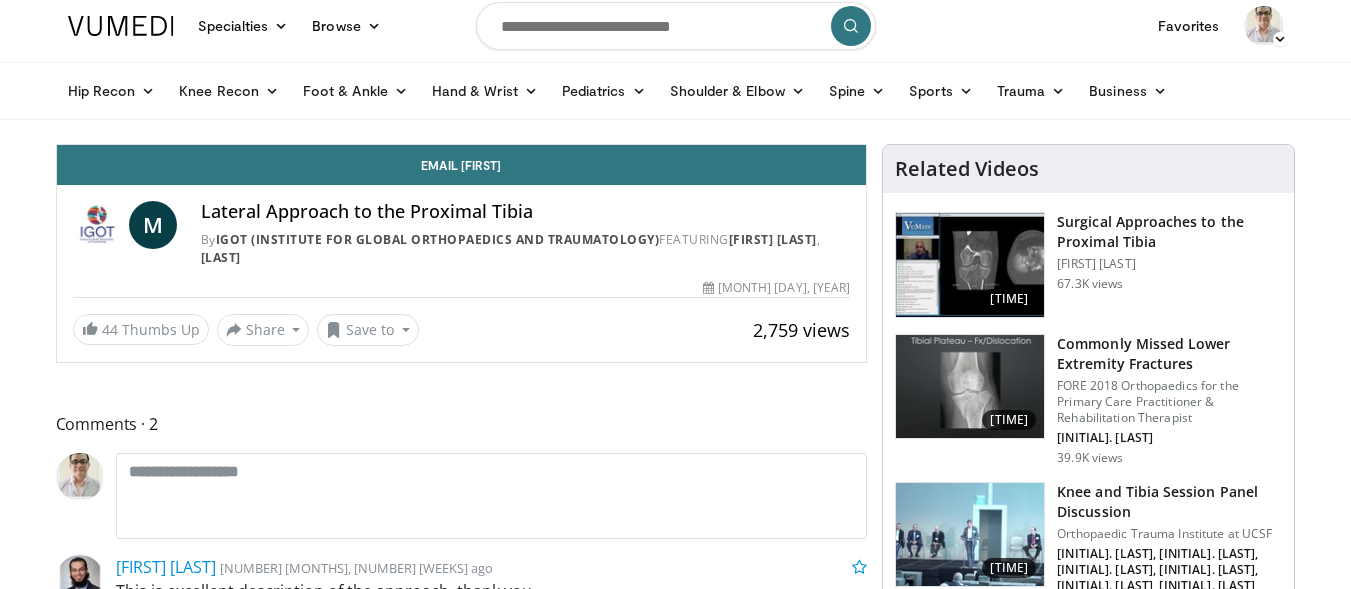 scroll, scrollTop: 0, scrollLeft: 0, axis: both 